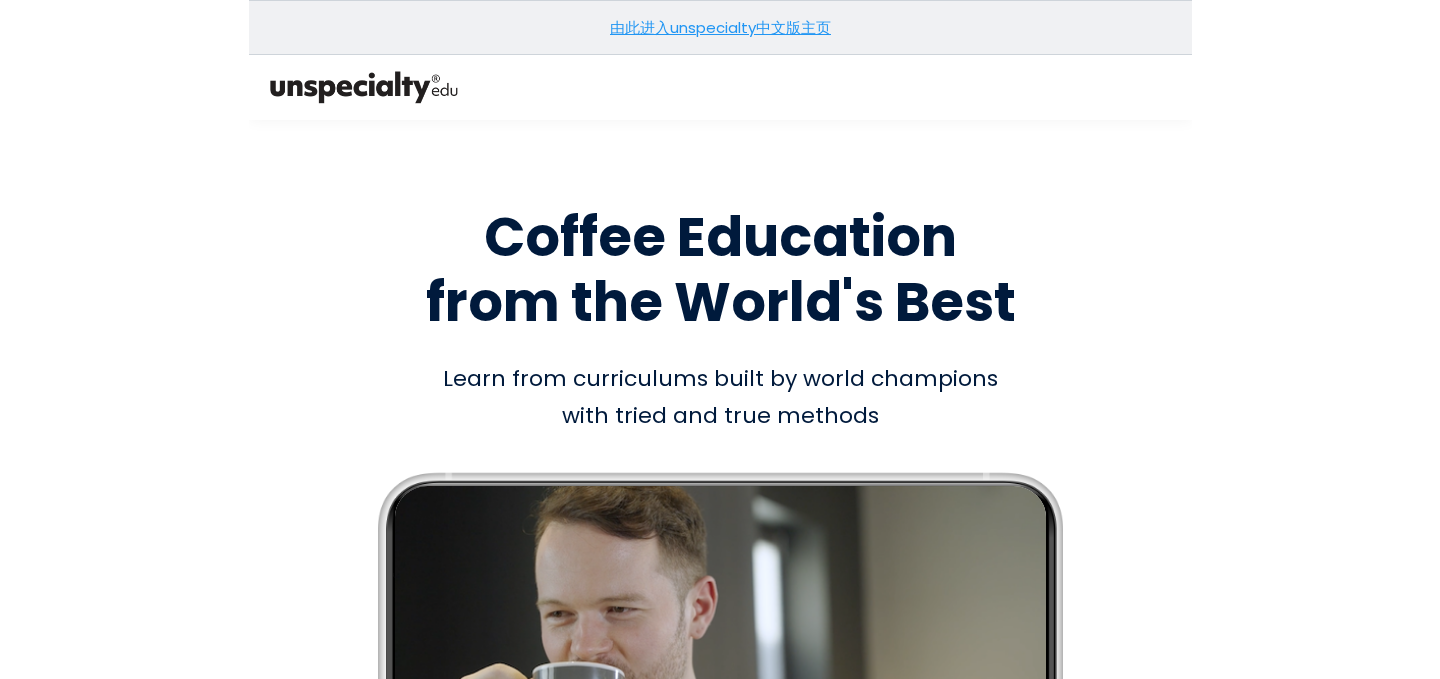 scroll, scrollTop: 0, scrollLeft: 0, axis: both 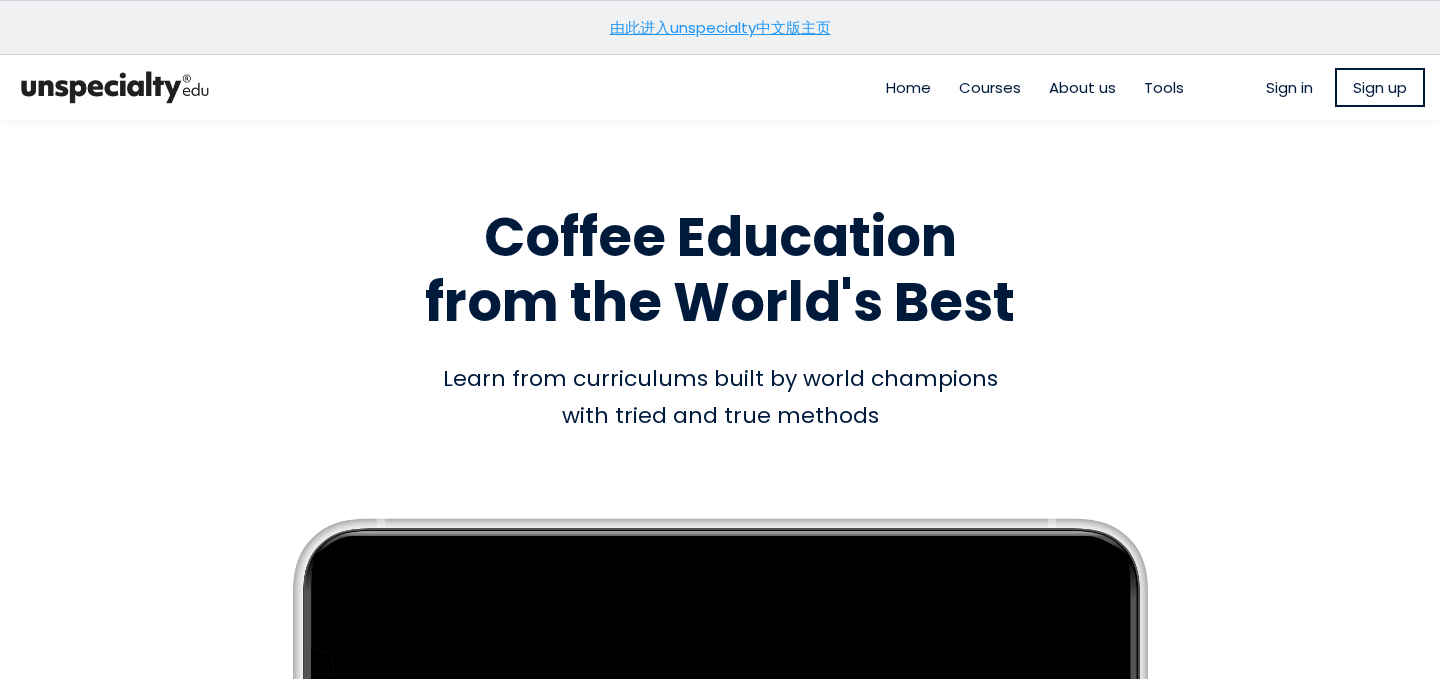 click on "Home
Courses
About us
Tools" at bounding box center [740, 87] 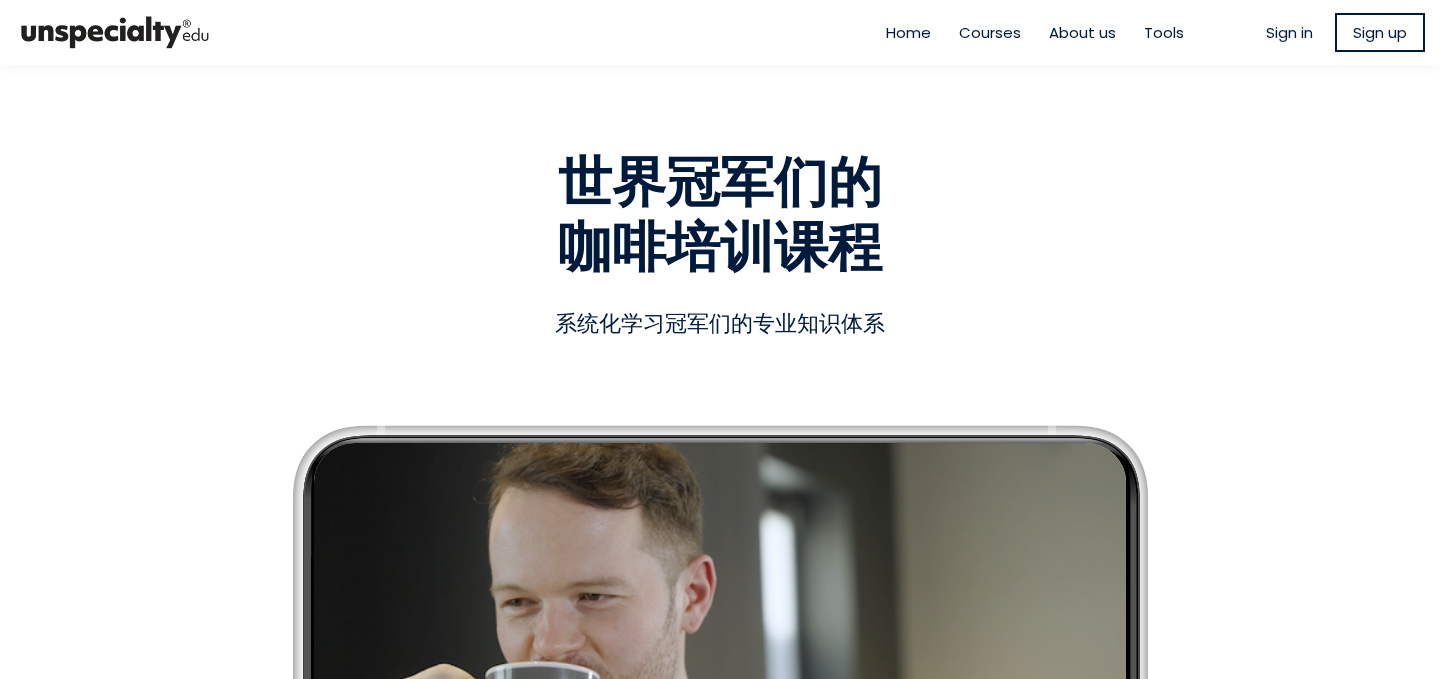 scroll, scrollTop: 0, scrollLeft: 0, axis: both 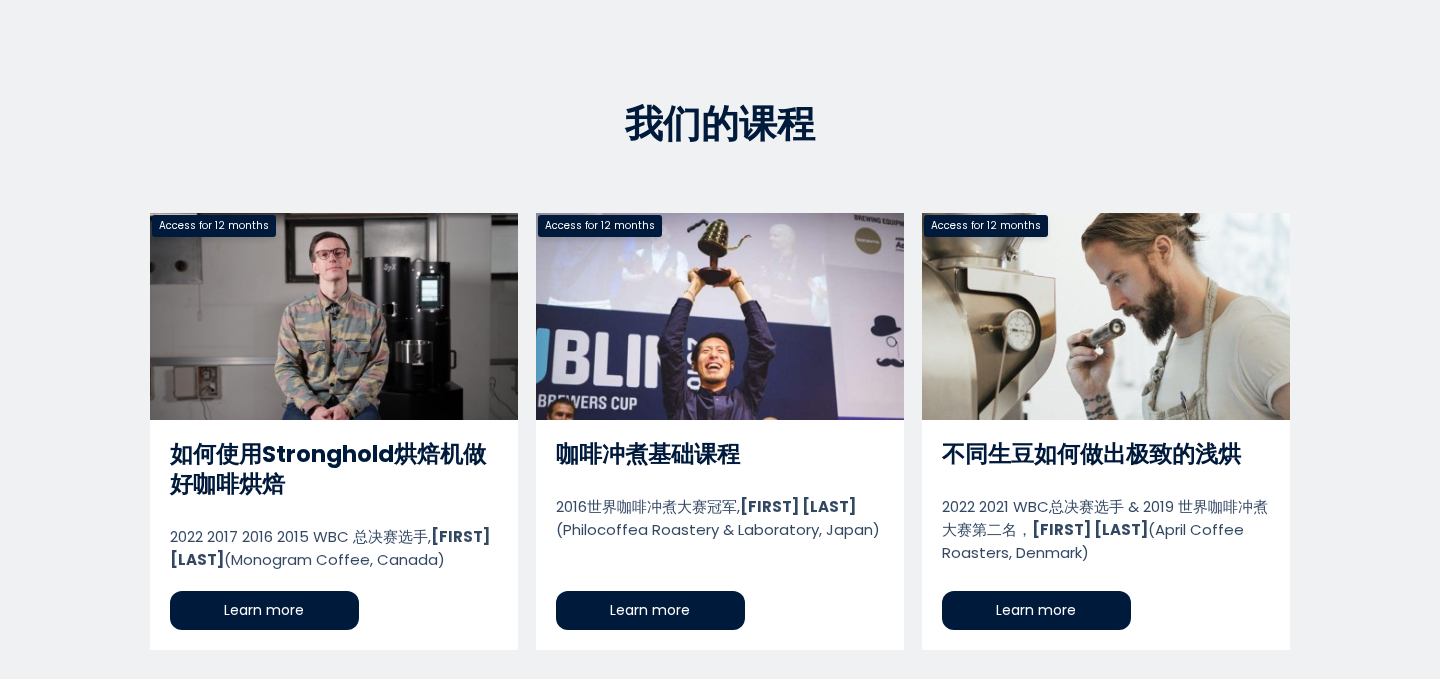 click on "不同生豆如何做出极致的浅烘" at bounding box center [1106, 431] 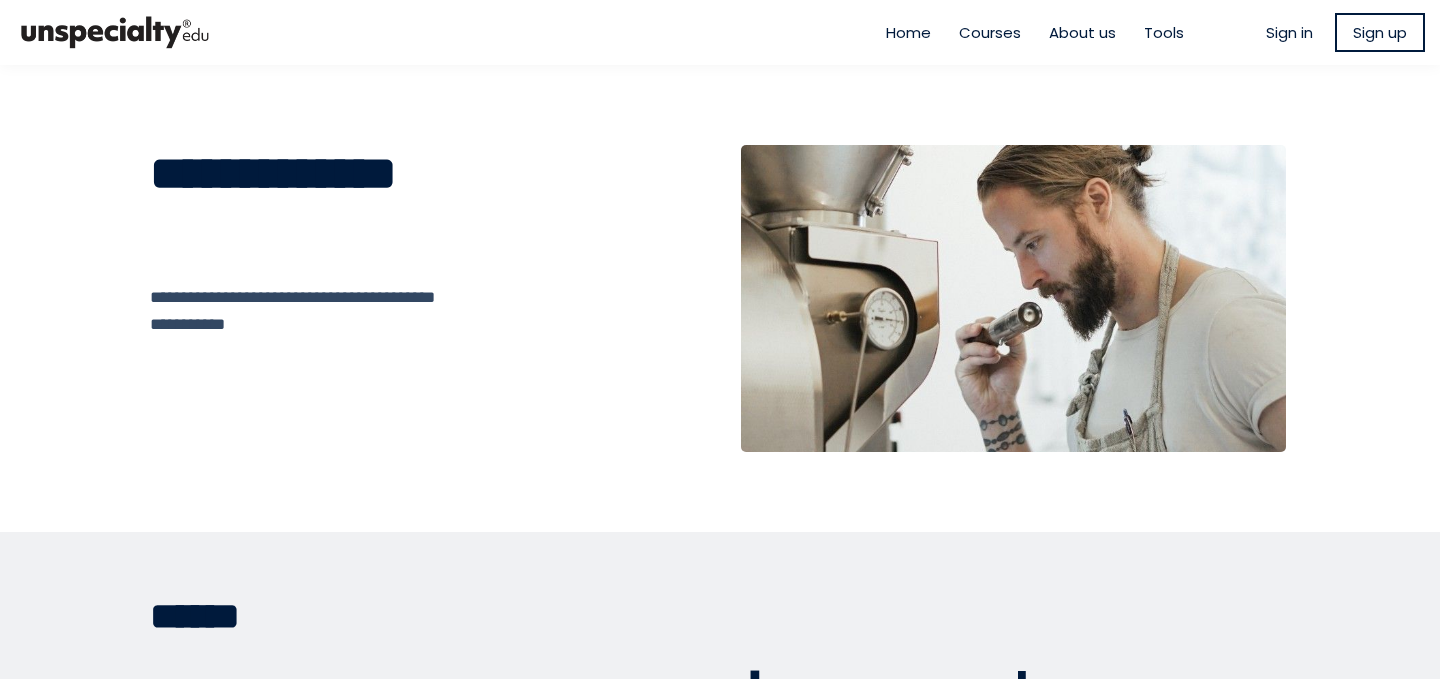 scroll, scrollTop: 0, scrollLeft: 0, axis: both 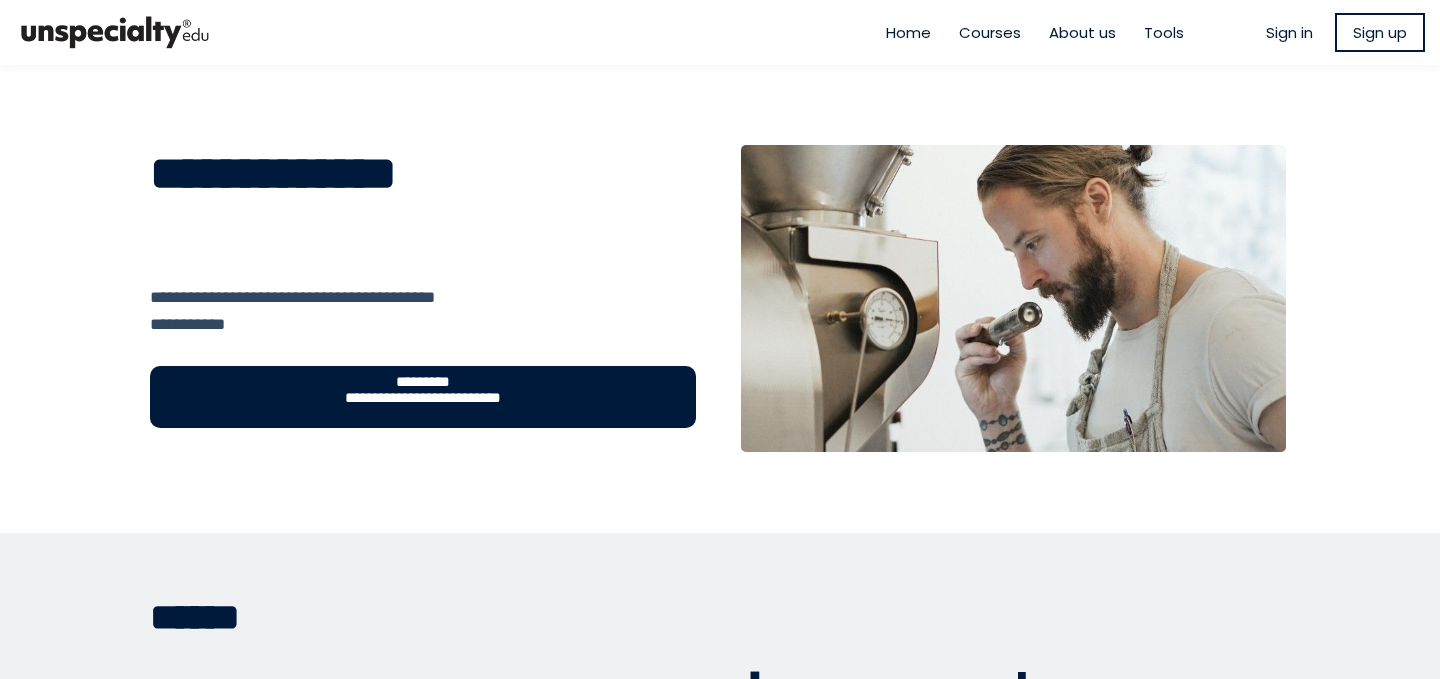 click on "Sign in" at bounding box center [1289, 32] 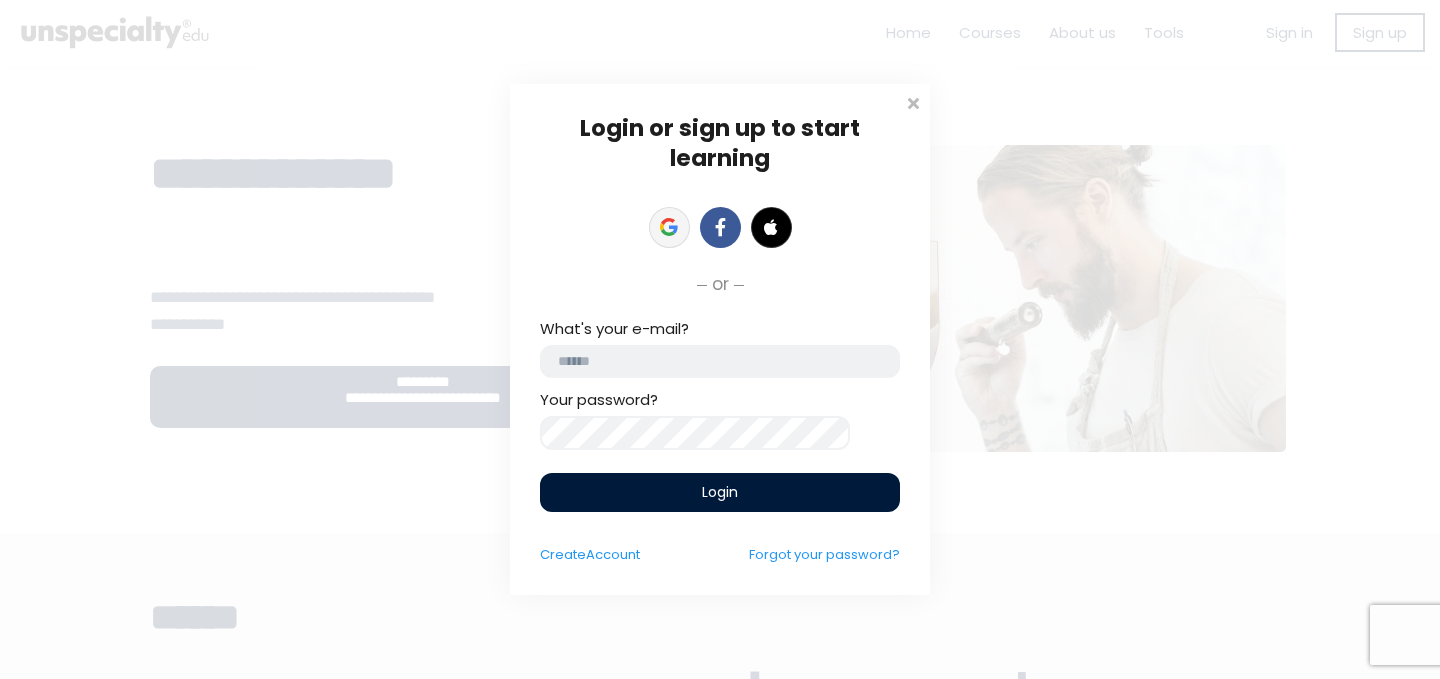 click at bounding box center (669, 227) 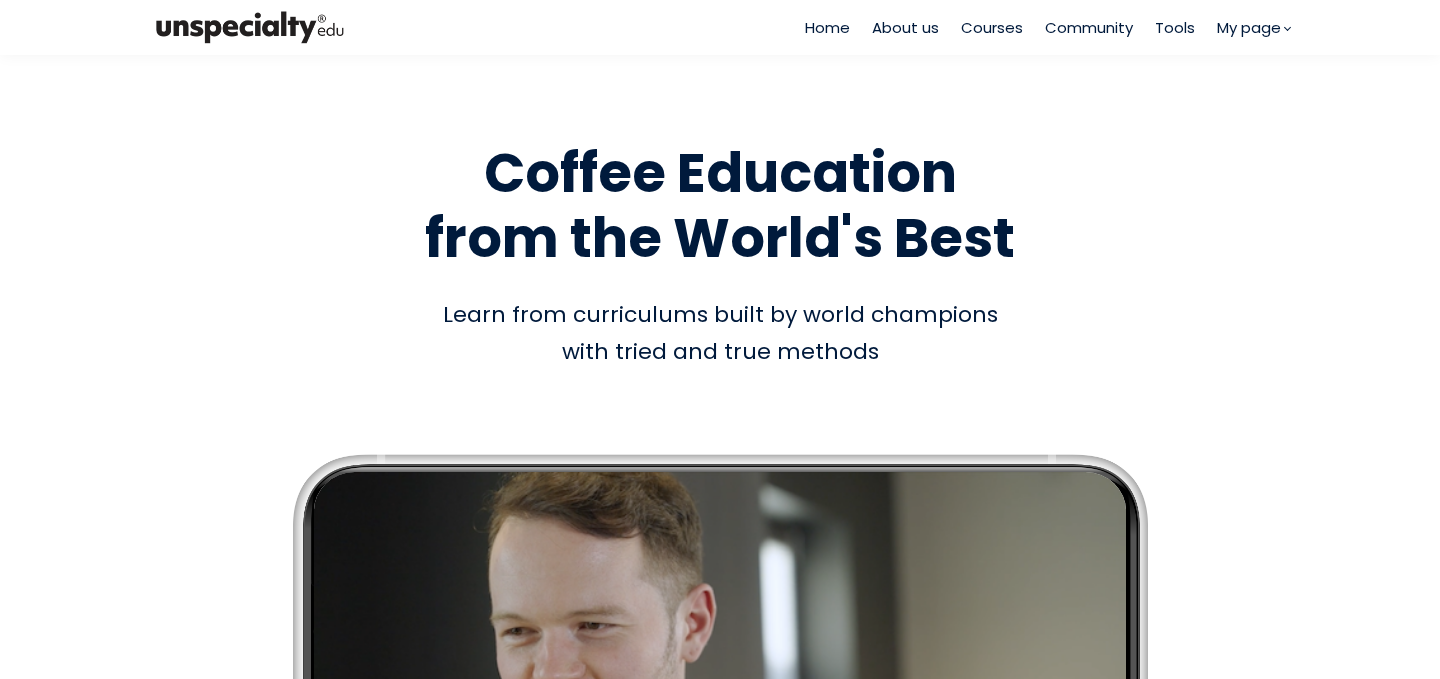 scroll, scrollTop: 0, scrollLeft: 0, axis: both 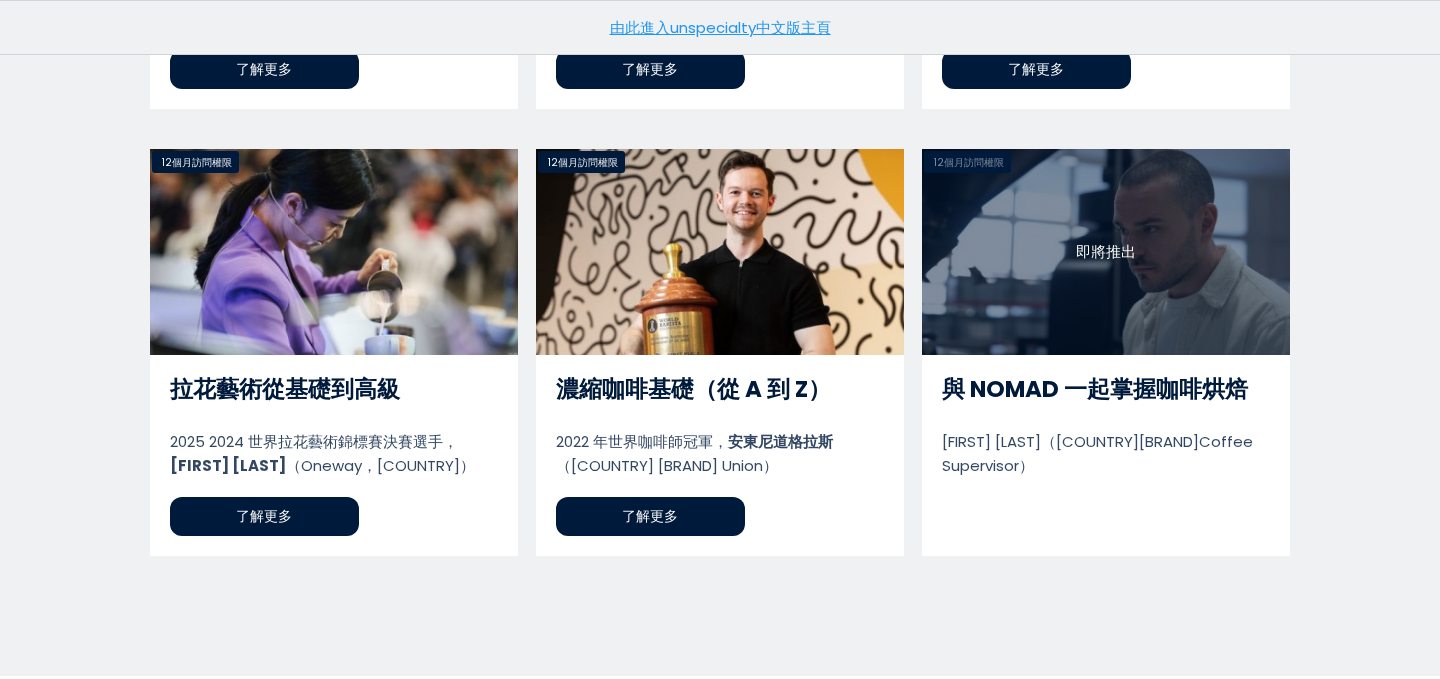 click on "濃縮咖啡基礎（從 A 到 Z）" at bounding box center [720, 352] 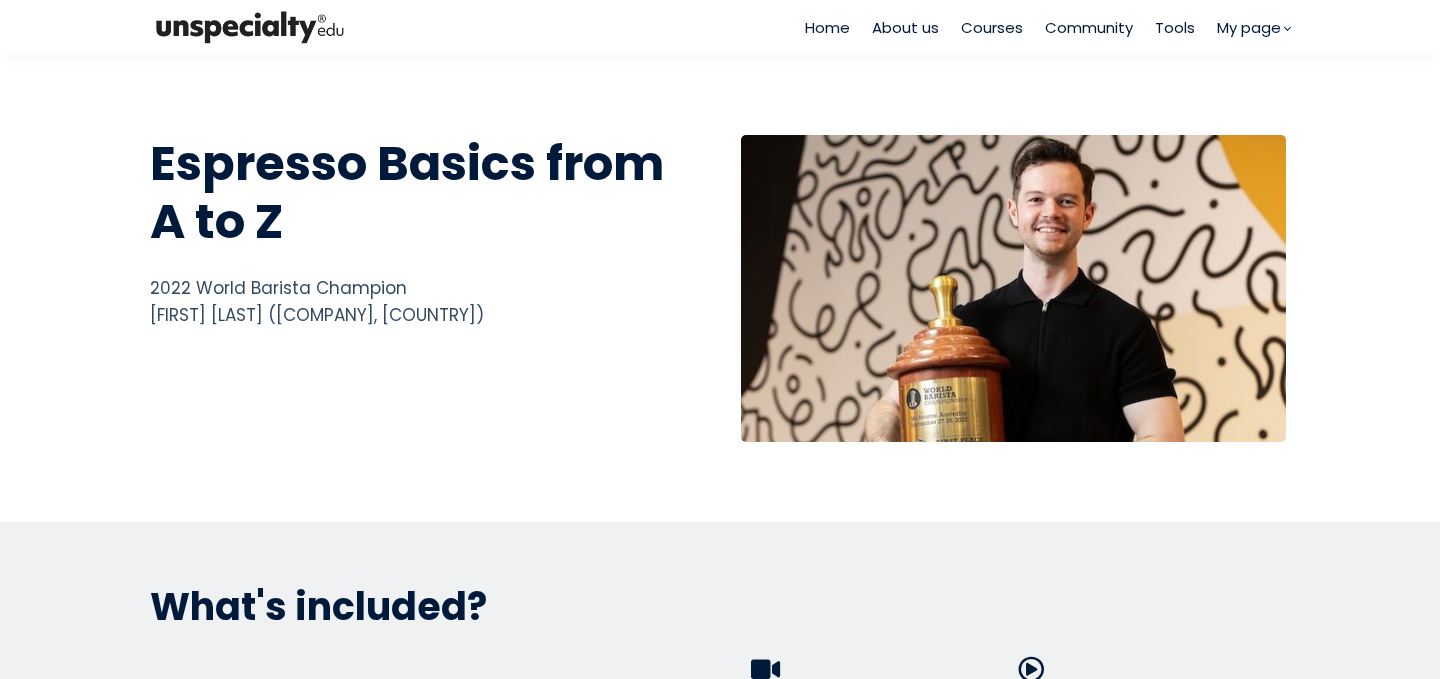 scroll, scrollTop: 0, scrollLeft: 0, axis: both 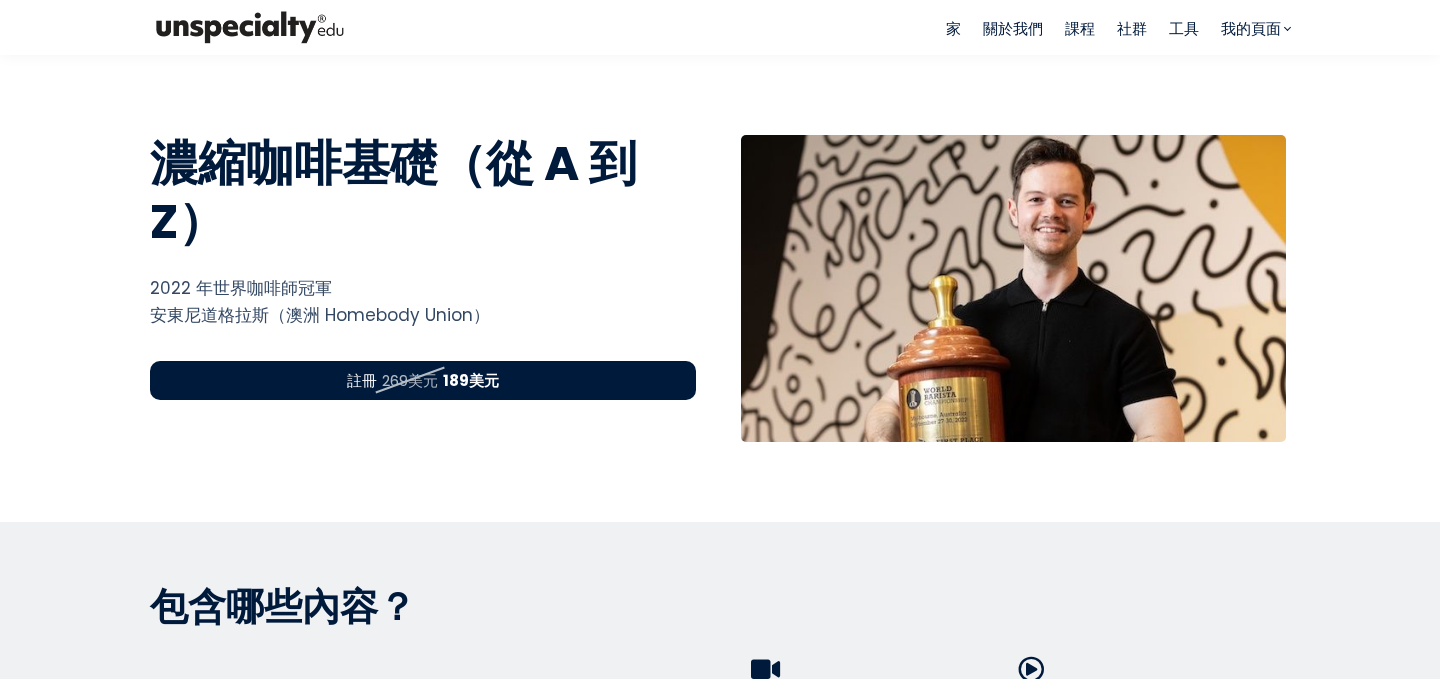 click at bounding box center [250, 27] 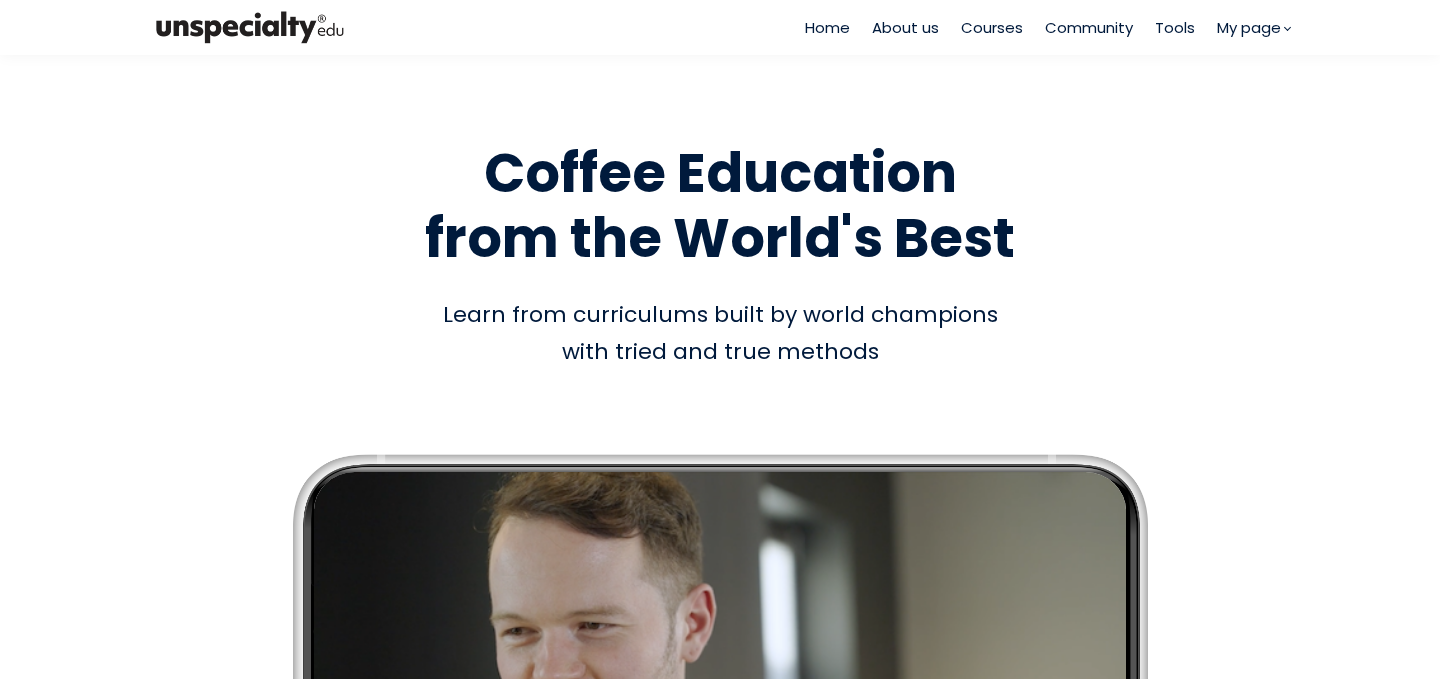 scroll, scrollTop: 0, scrollLeft: 0, axis: both 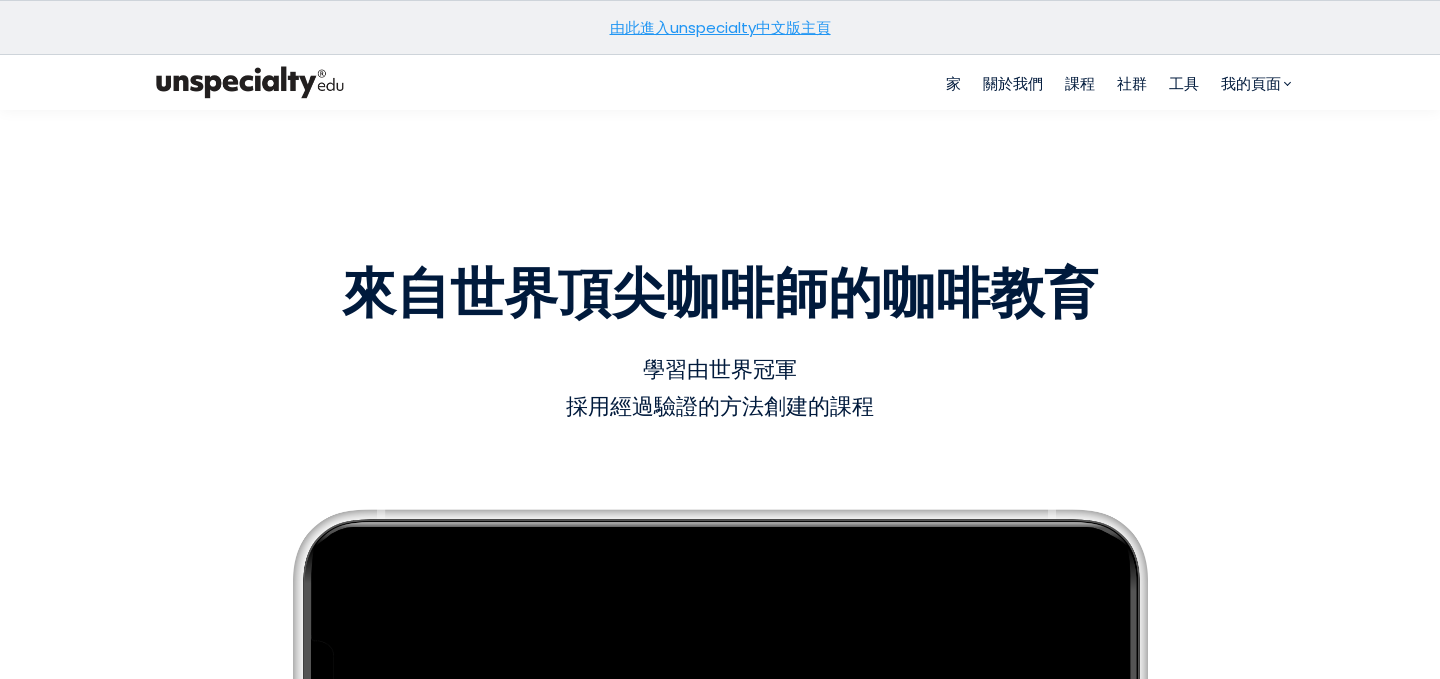 click on "由此進入unspecialty中文版主頁" at bounding box center [720, 27] 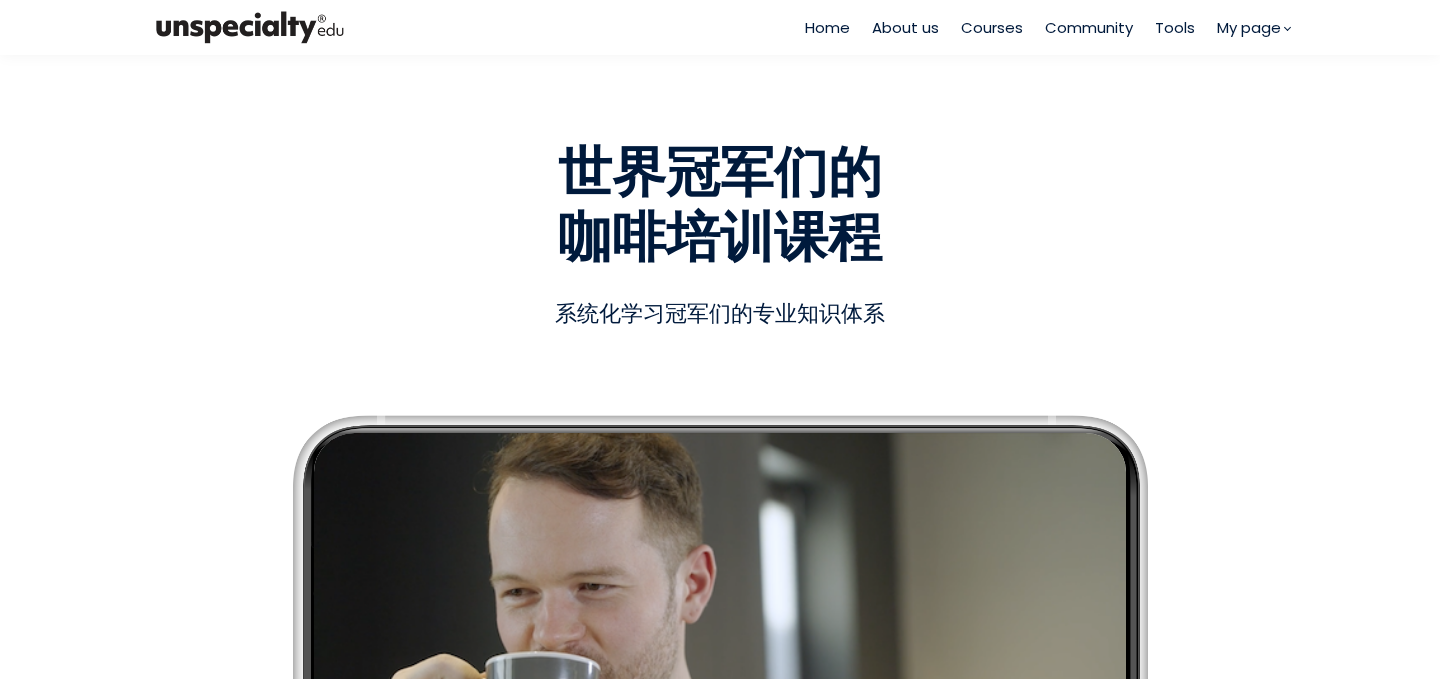 scroll, scrollTop: 0, scrollLeft: 0, axis: both 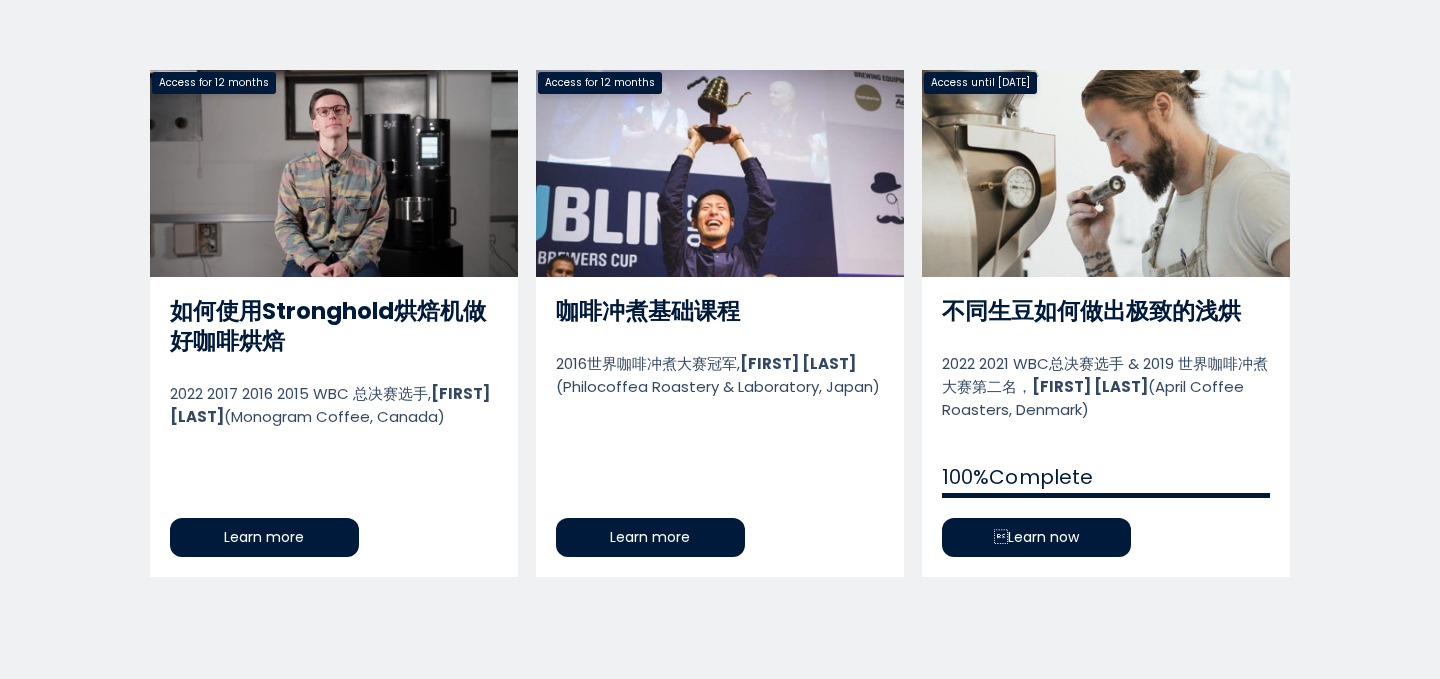 click on "如何使用Stronghold烘焙机做好咖啡烘焙" at bounding box center [334, 323] 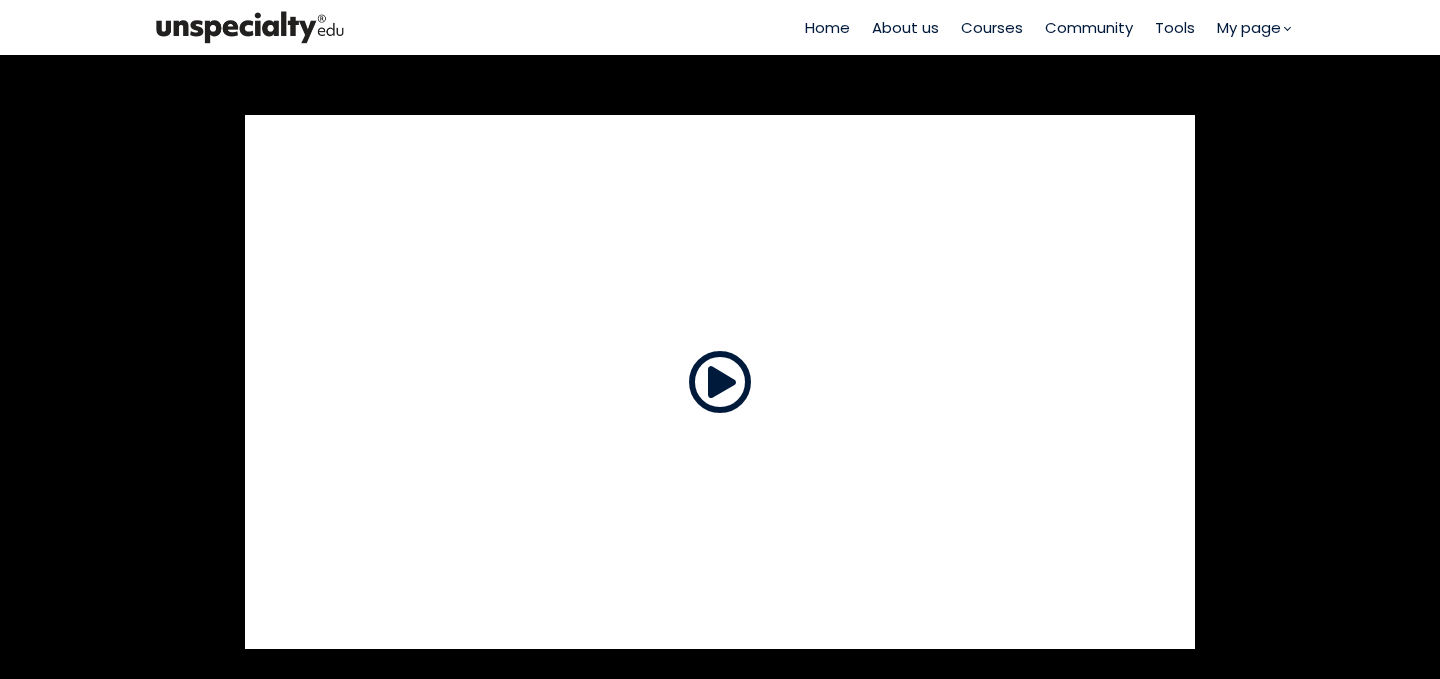 scroll, scrollTop: 0, scrollLeft: 0, axis: both 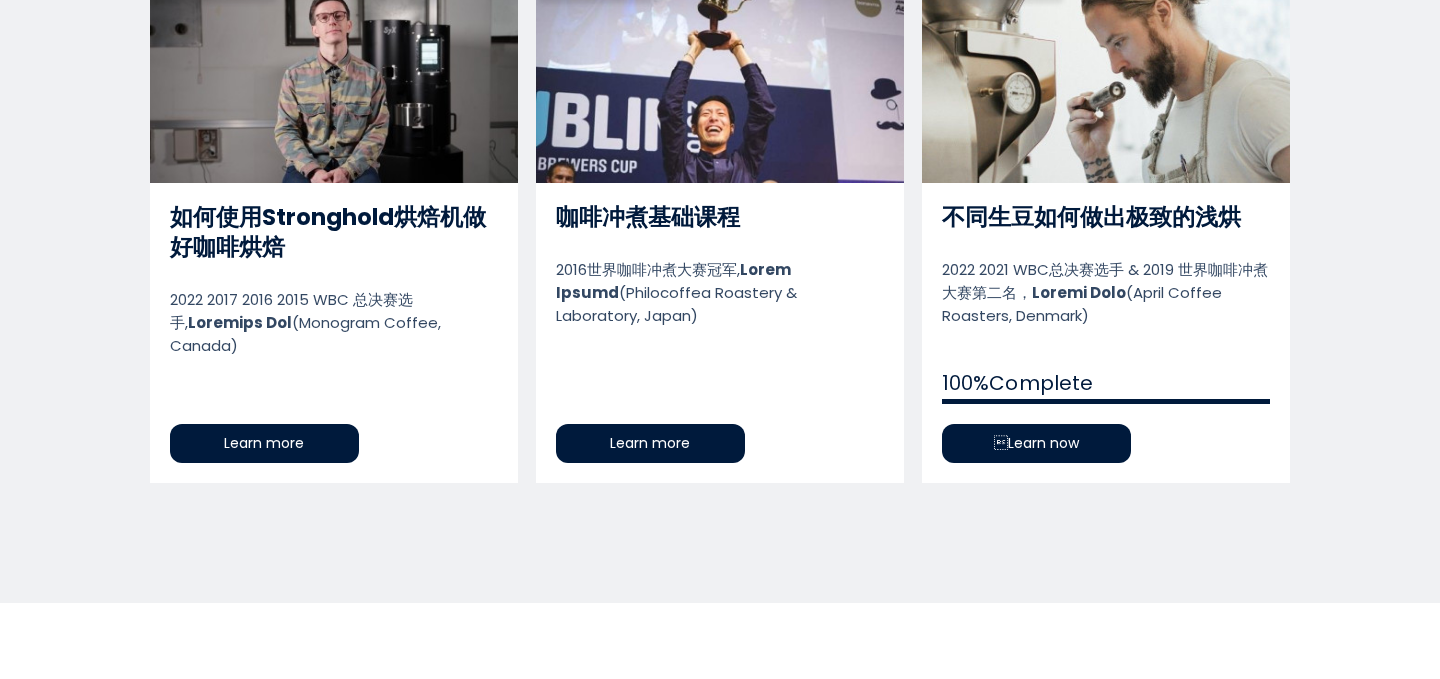 click on "不同生豆如何做出极致的浅烘" at bounding box center [1106, 229] 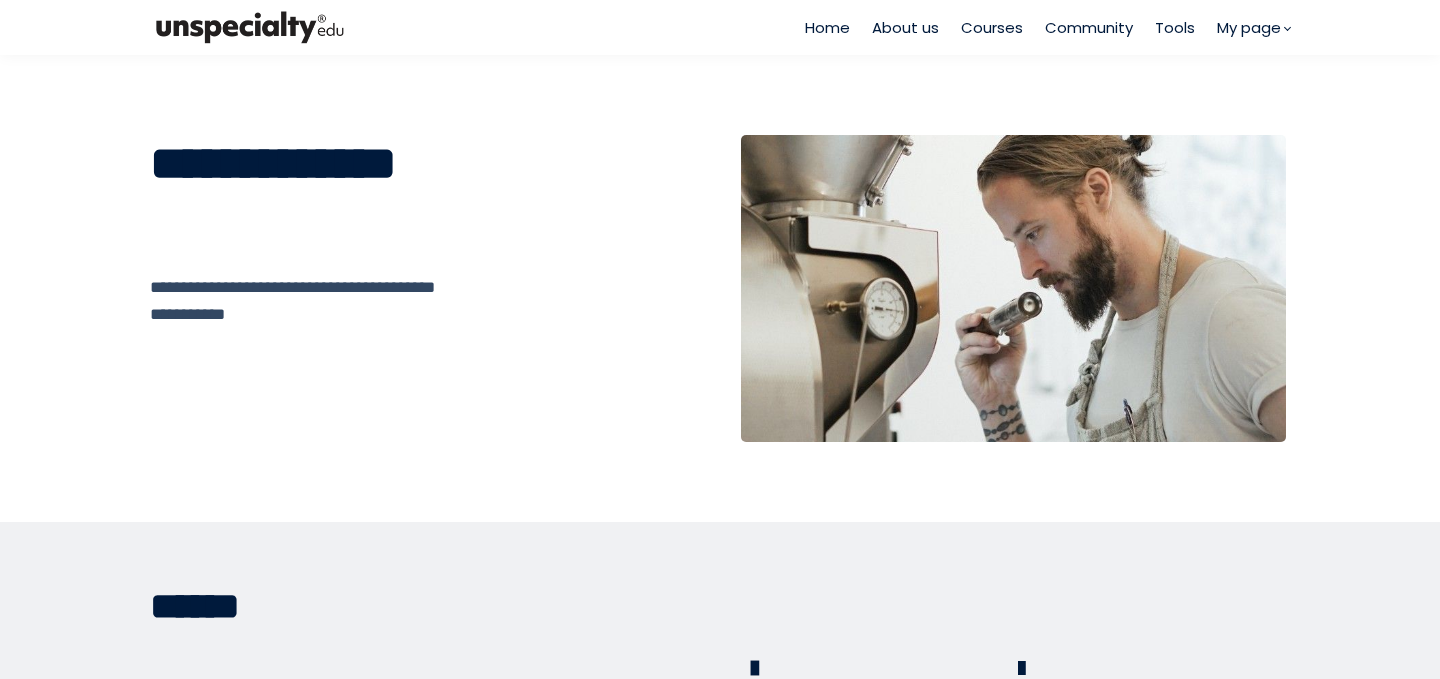 scroll, scrollTop: 0, scrollLeft: 0, axis: both 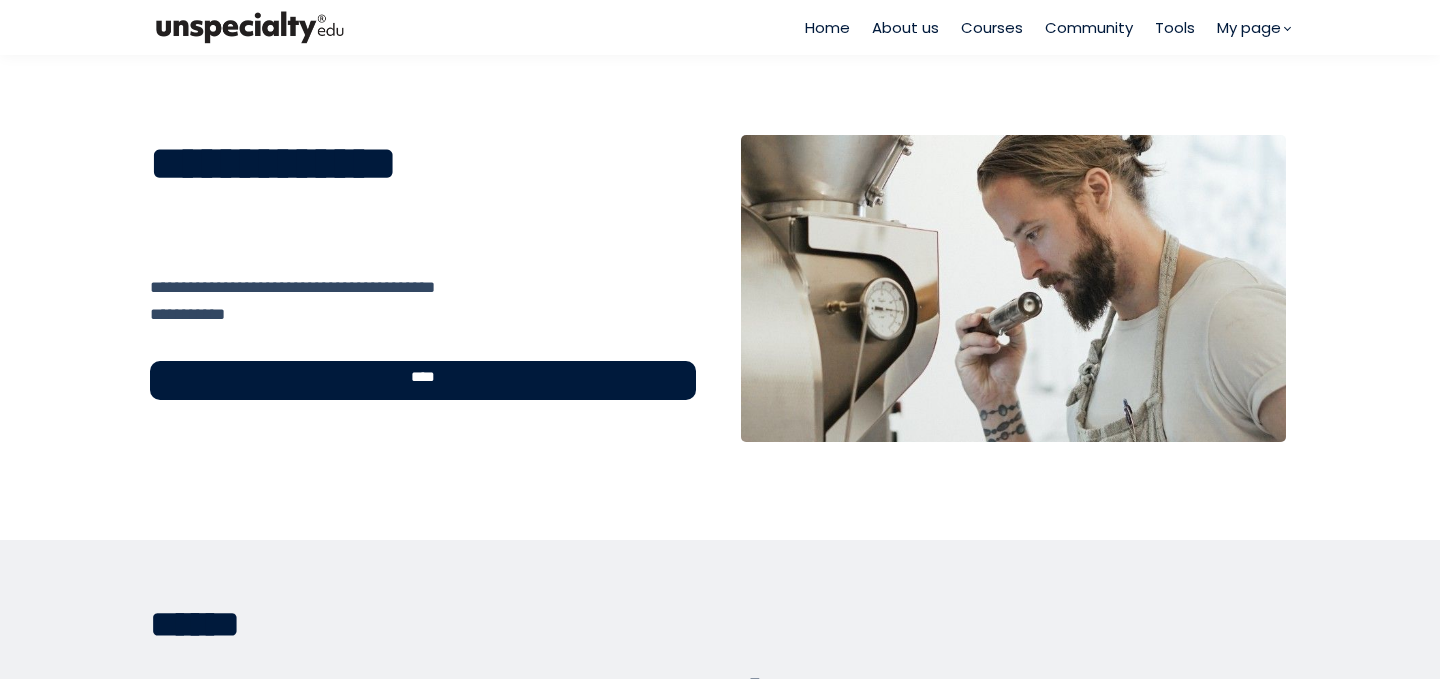 click on "Courses" at bounding box center [992, 27] 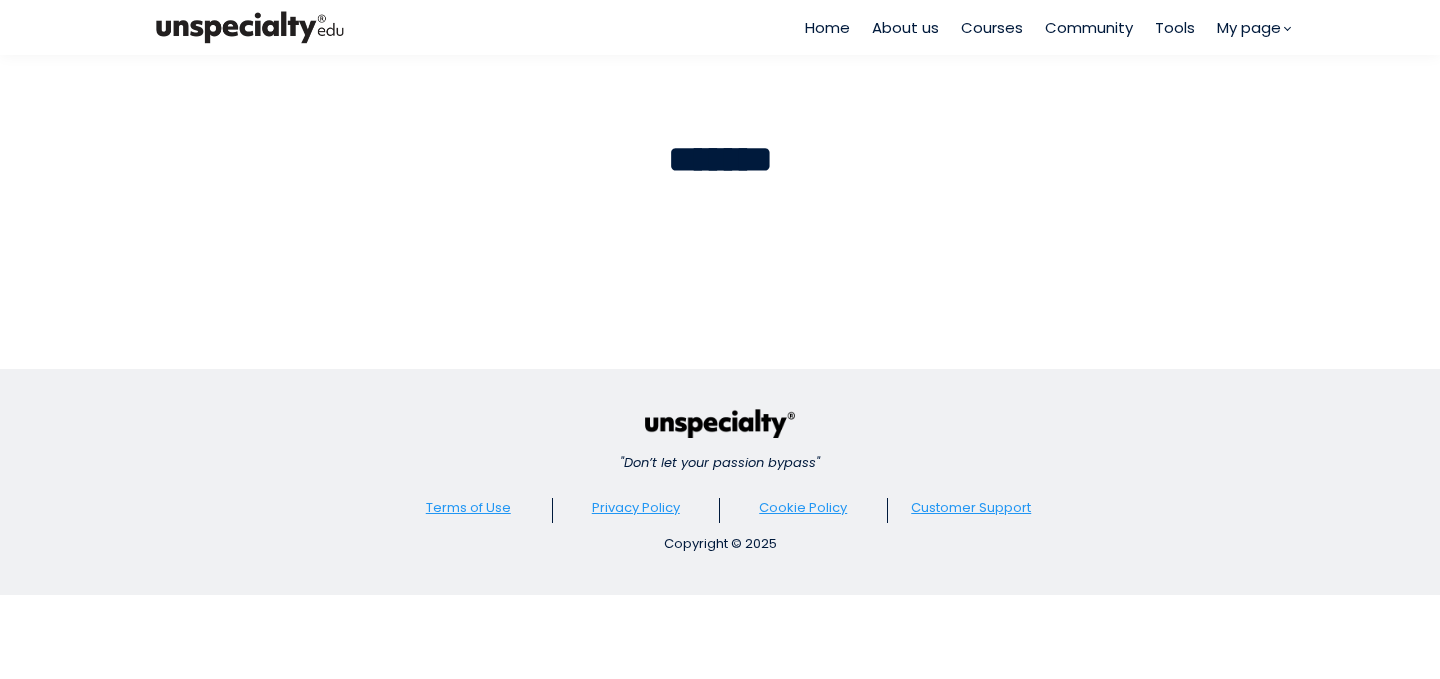 scroll, scrollTop: 0, scrollLeft: 0, axis: both 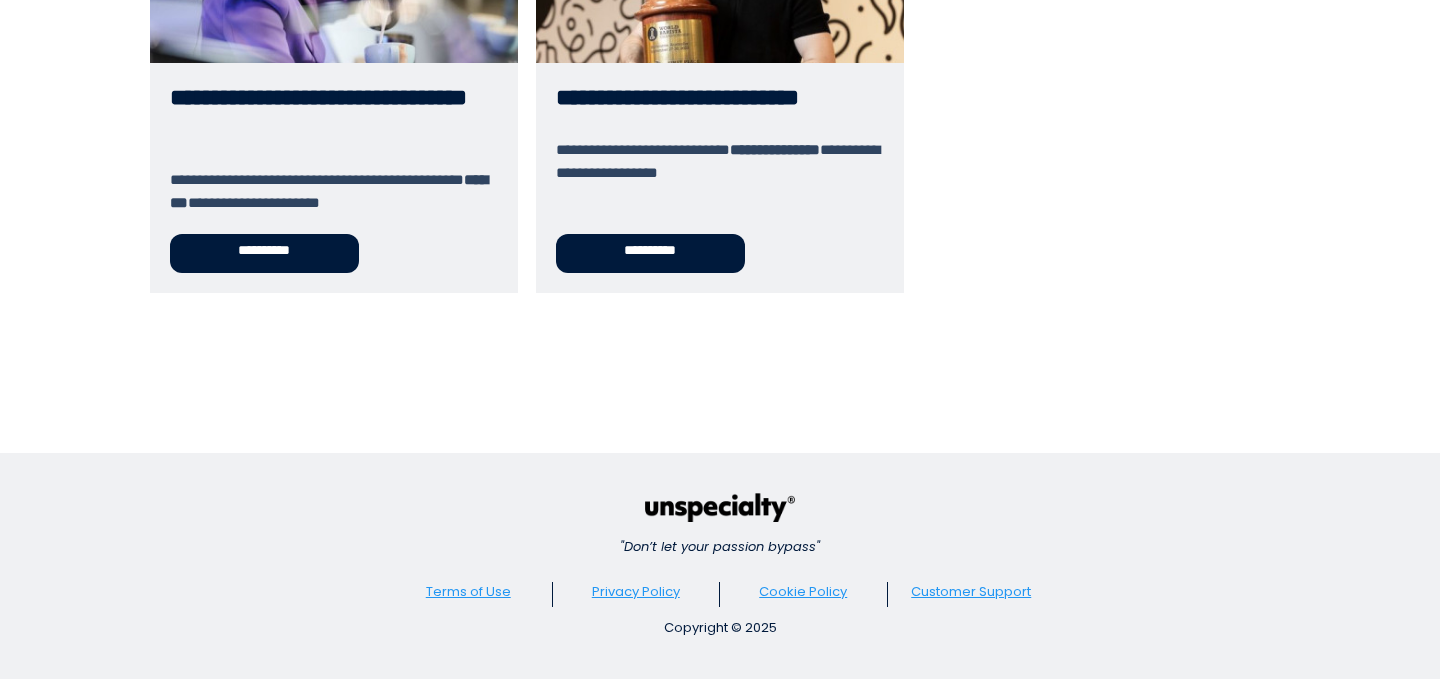 click on "**********" at bounding box center (720, 74) 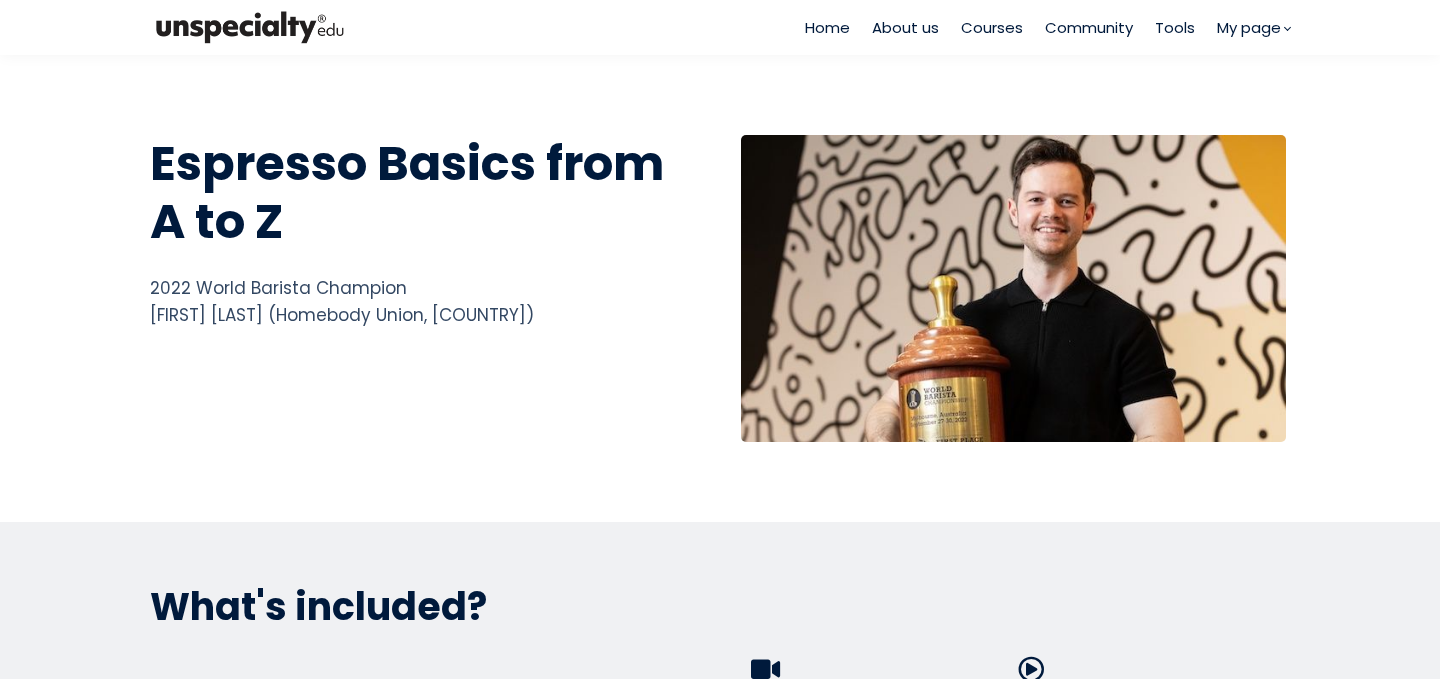 scroll, scrollTop: 0, scrollLeft: 0, axis: both 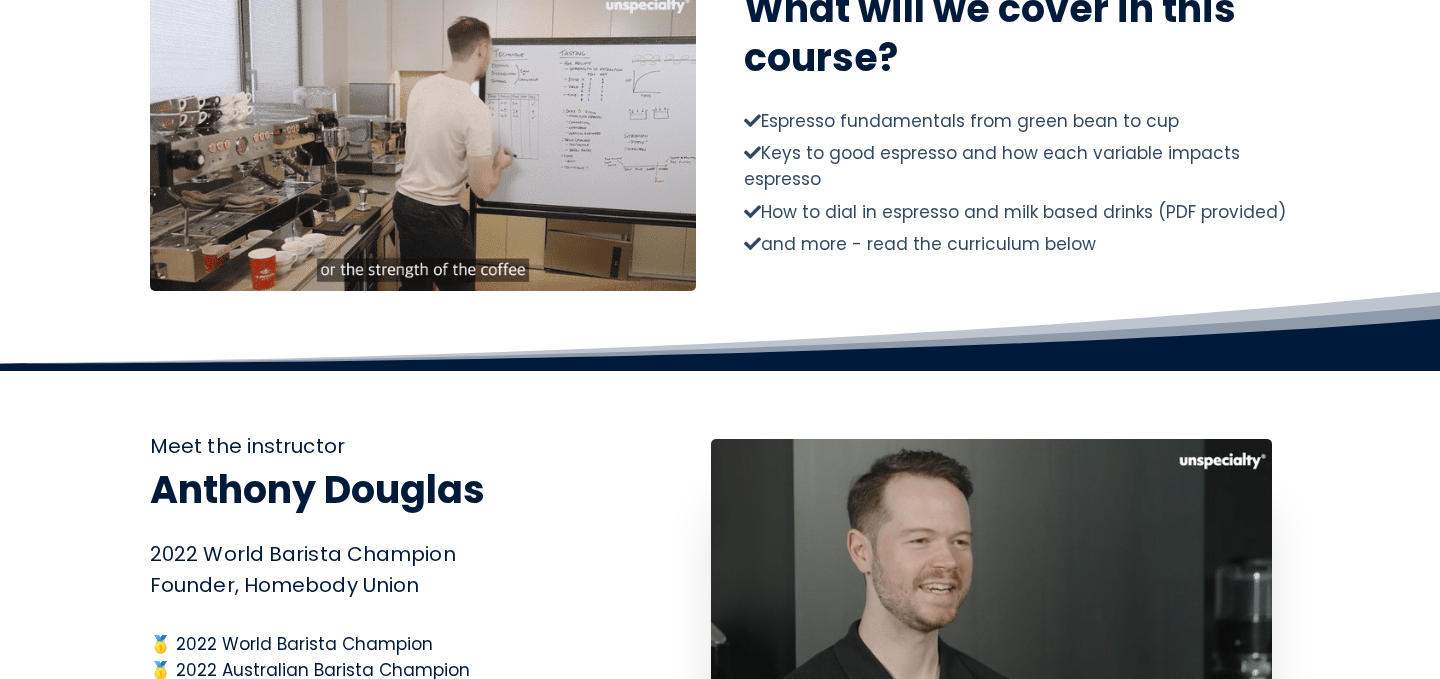 click at bounding box center (423, 137) 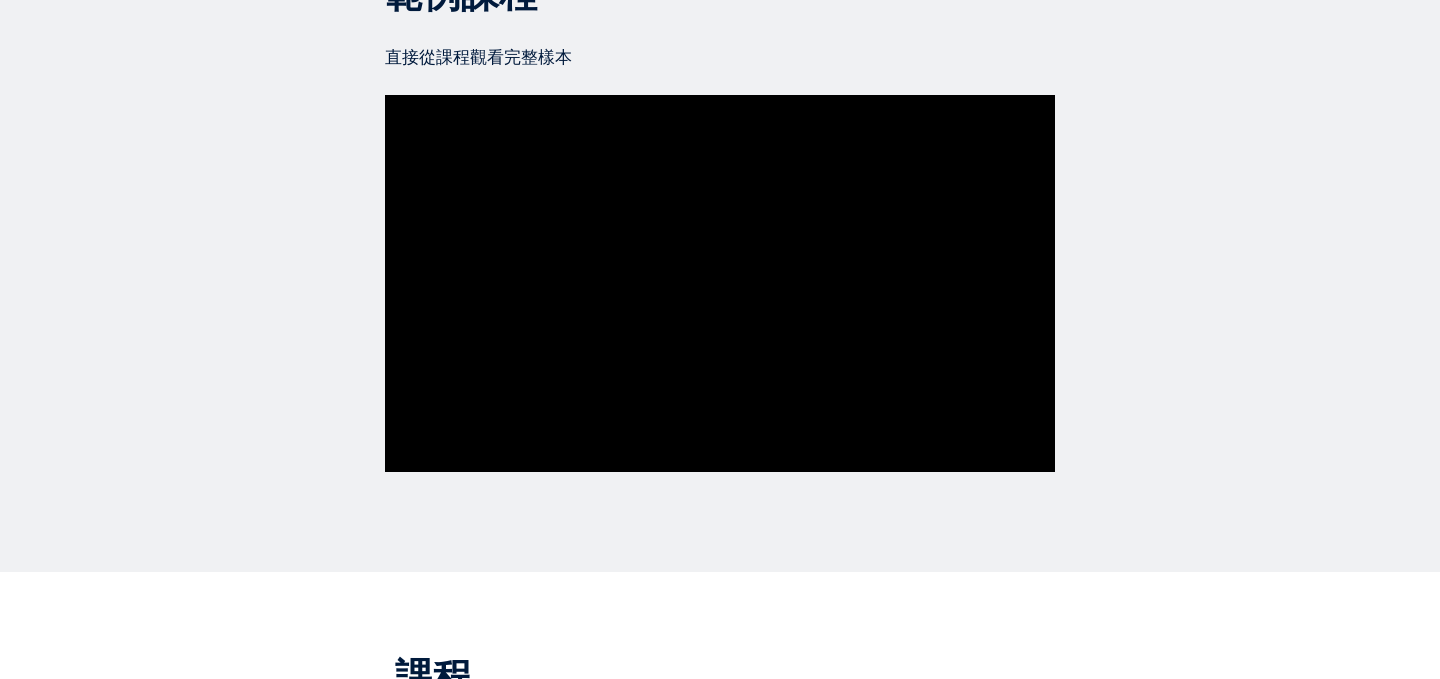 scroll, scrollTop: 4187, scrollLeft: 0, axis: vertical 